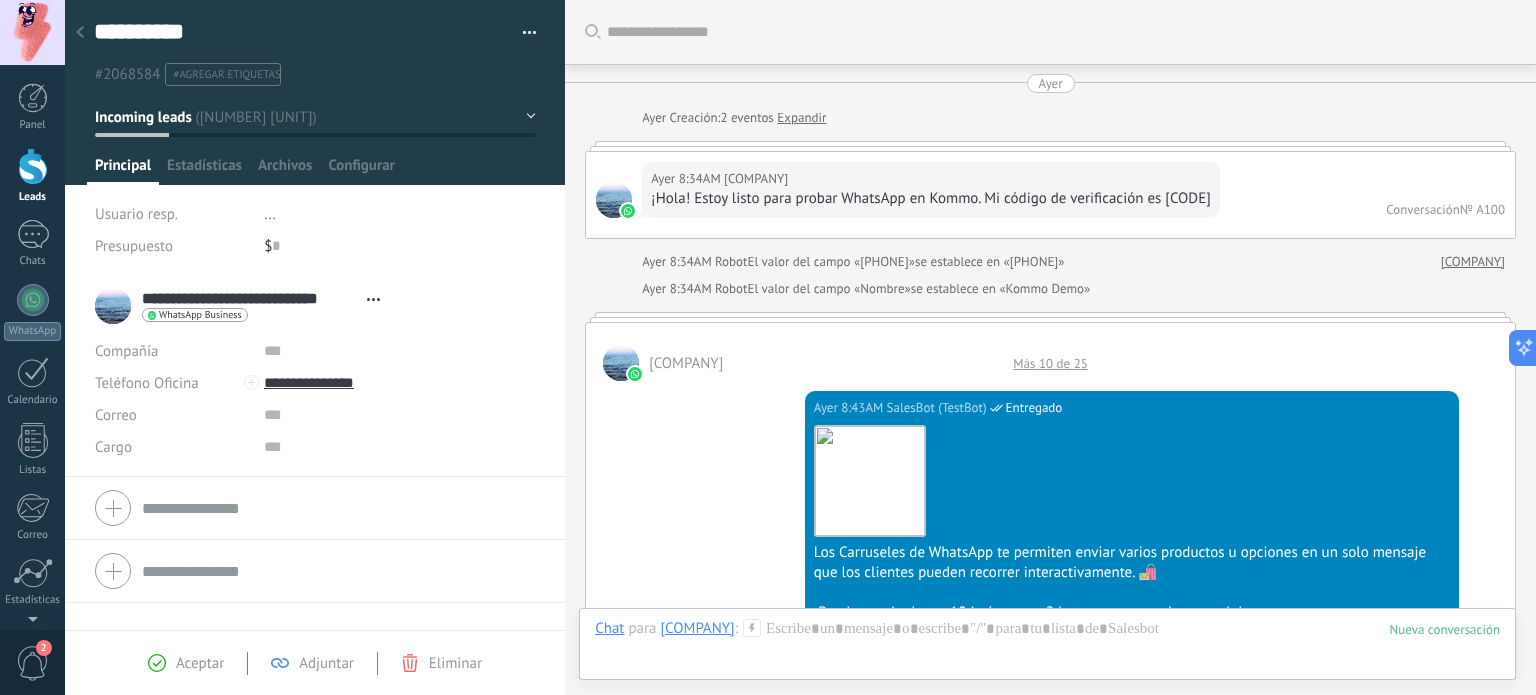 scroll, scrollTop: 0, scrollLeft: 0, axis: both 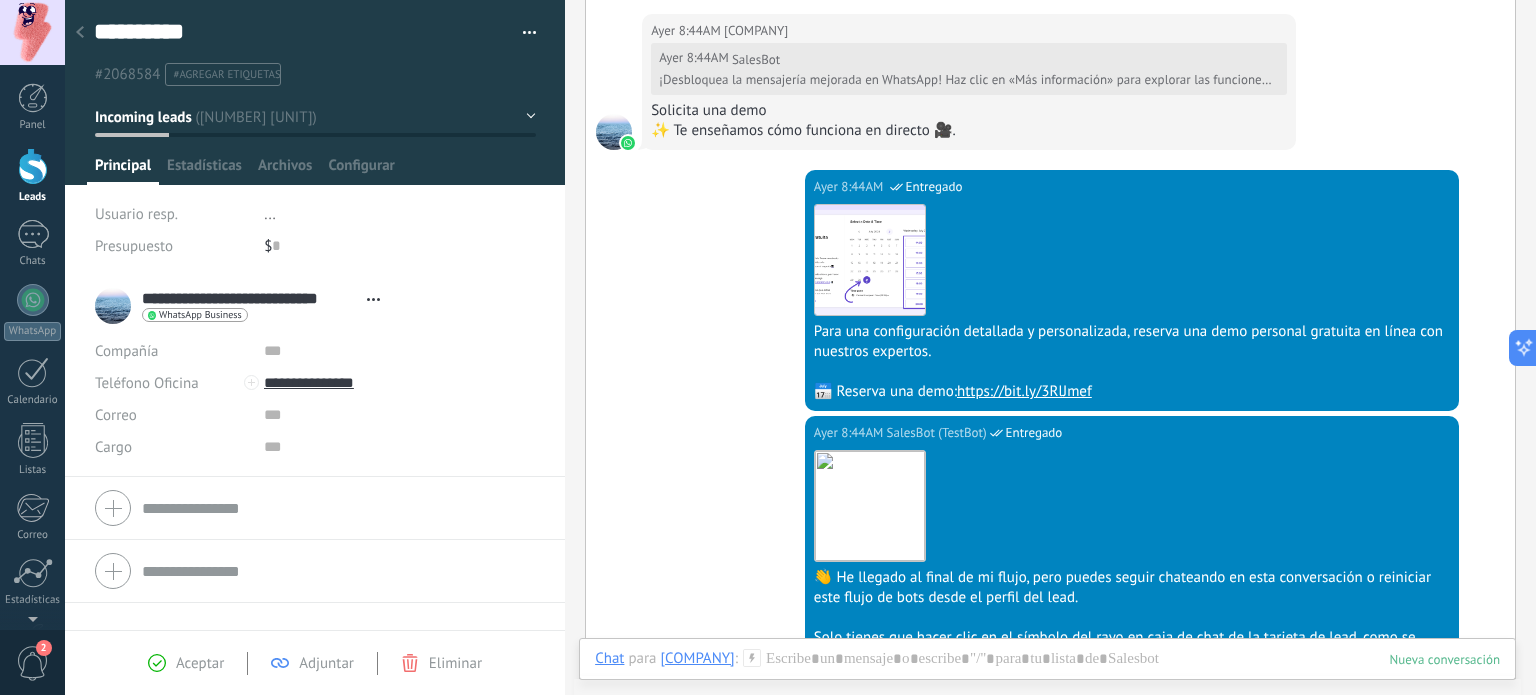 click at bounding box center (33, 166) 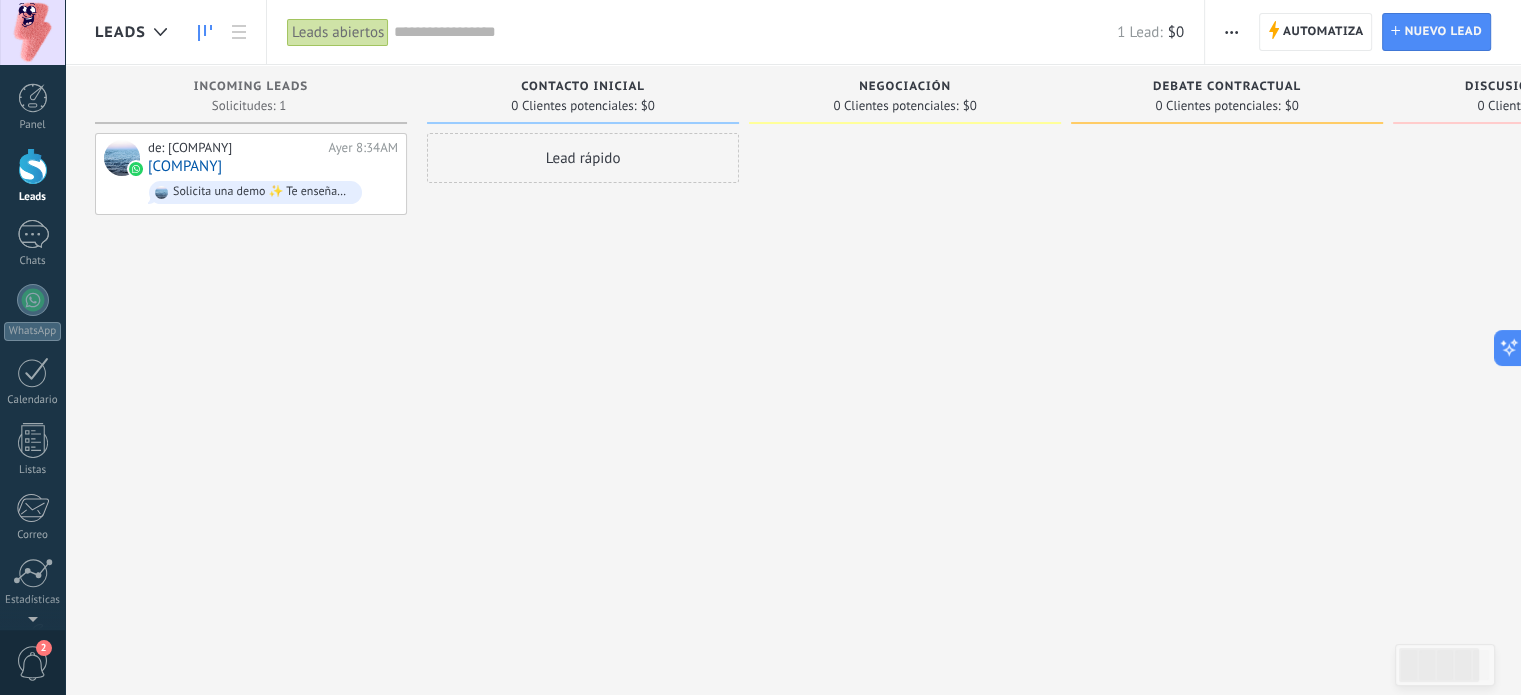 click on "Lead rápido" at bounding box center (583, 158) 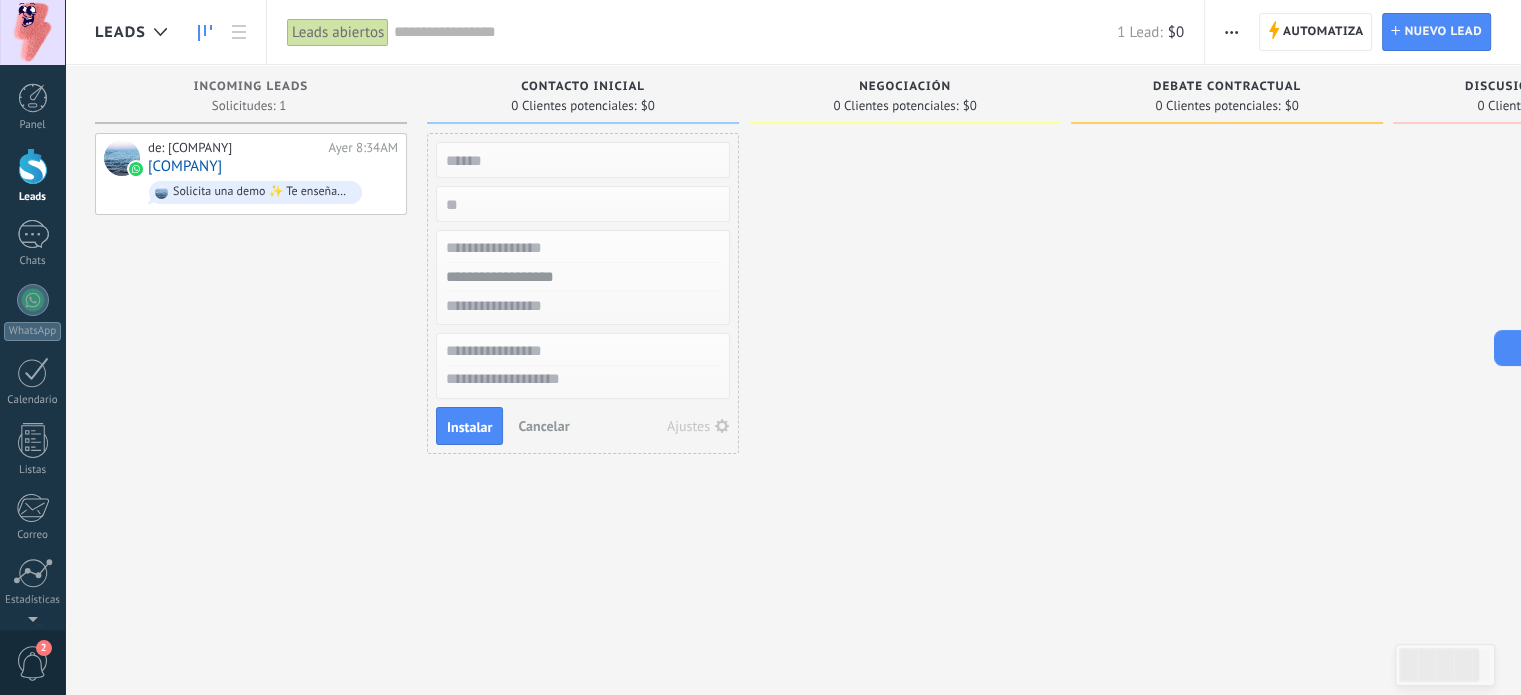 click on "Cancelar" at bounding box center [543, 426] 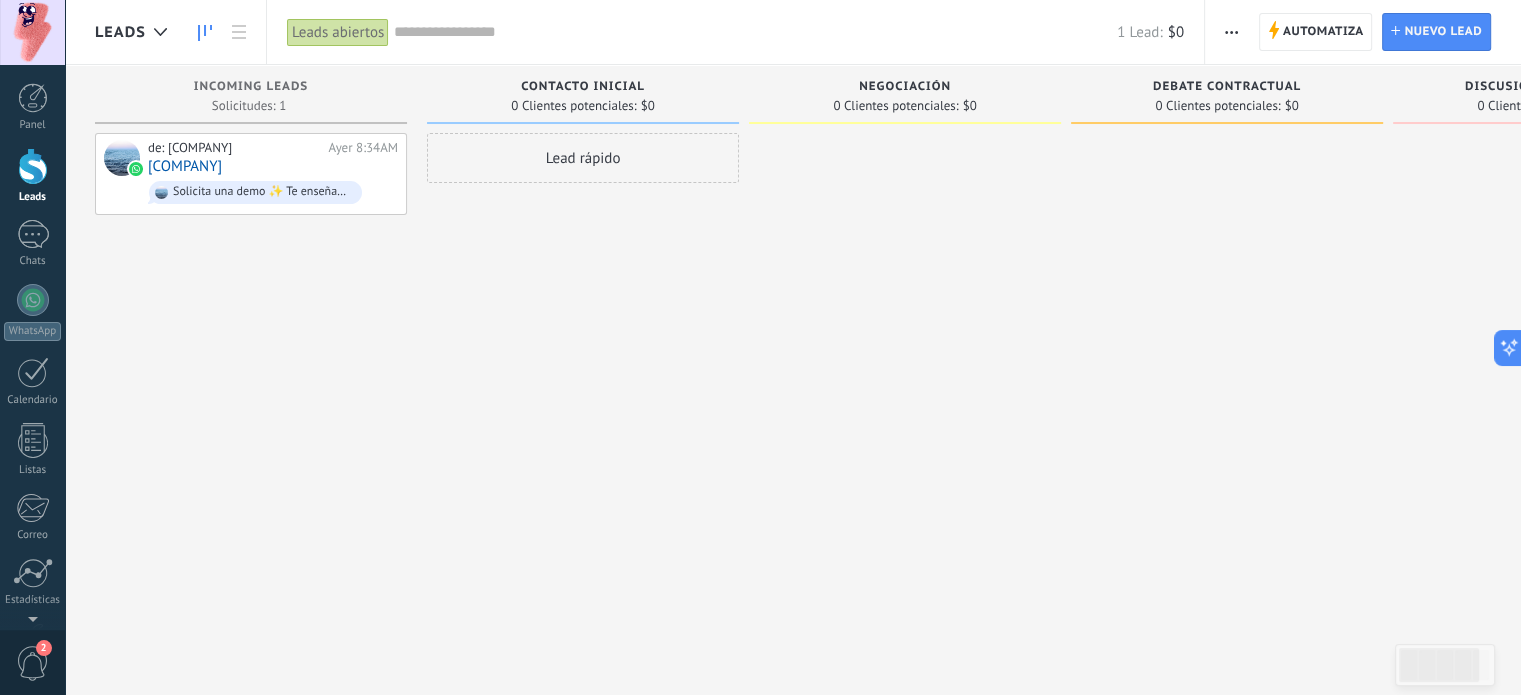 click at bounding box center (1231, 32) 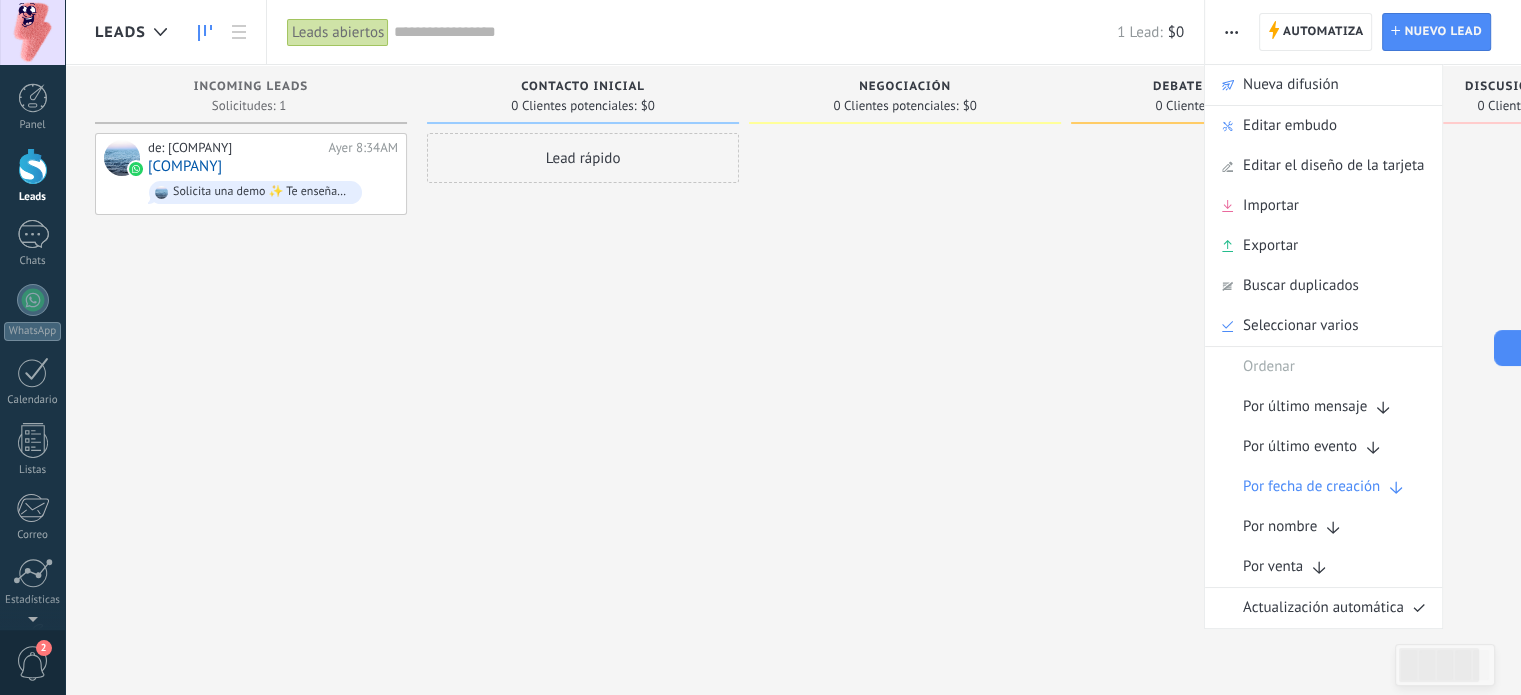 click at bounding box center [905, 350] 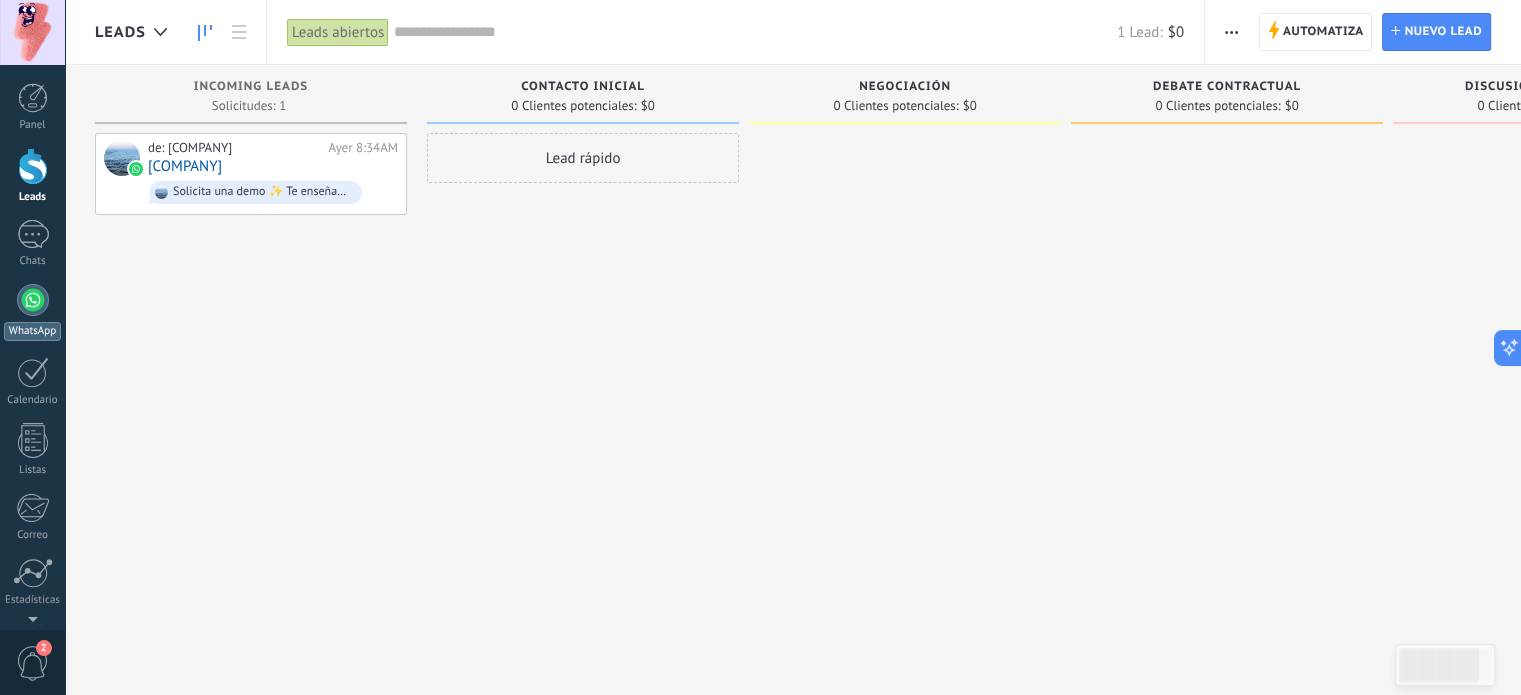 click at bounding box center [33, 300] 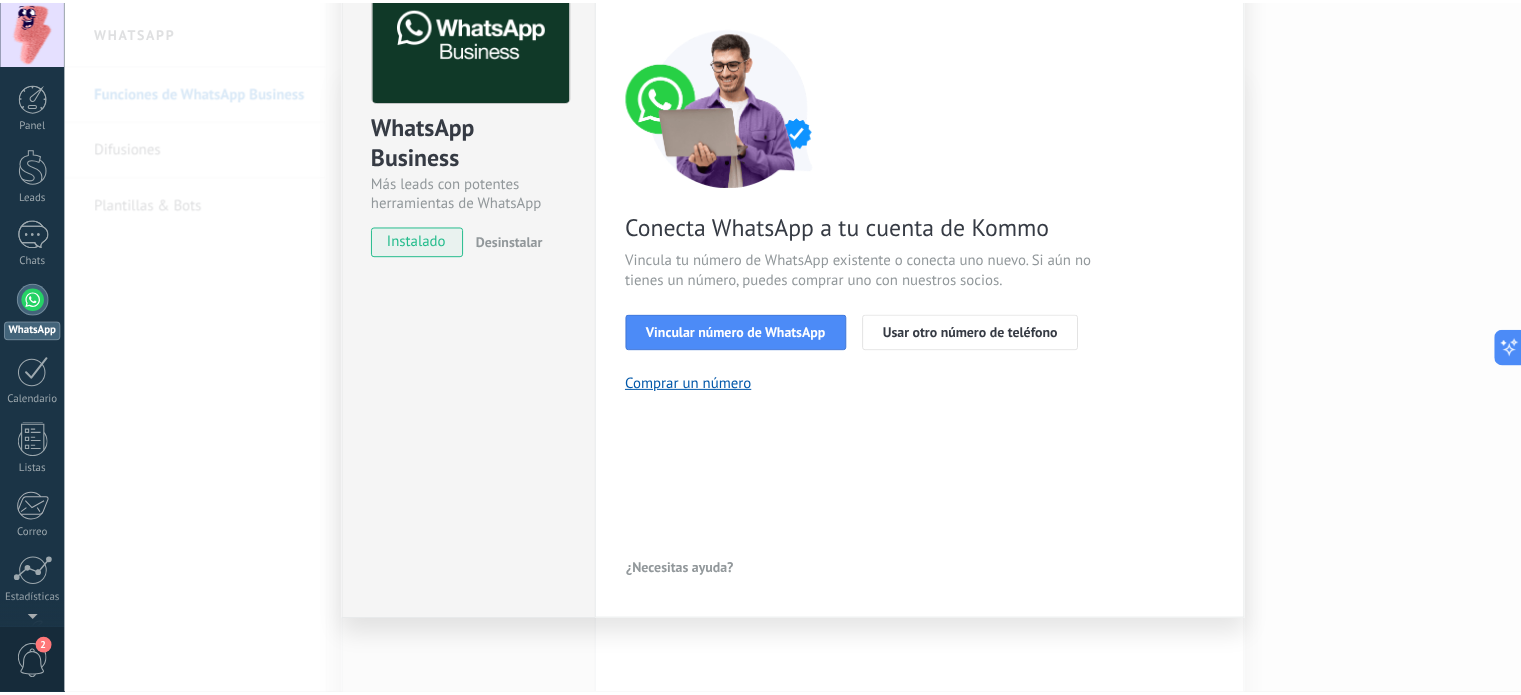 scroll, scrollTop: 0, scrollLeft: 0, axis: both 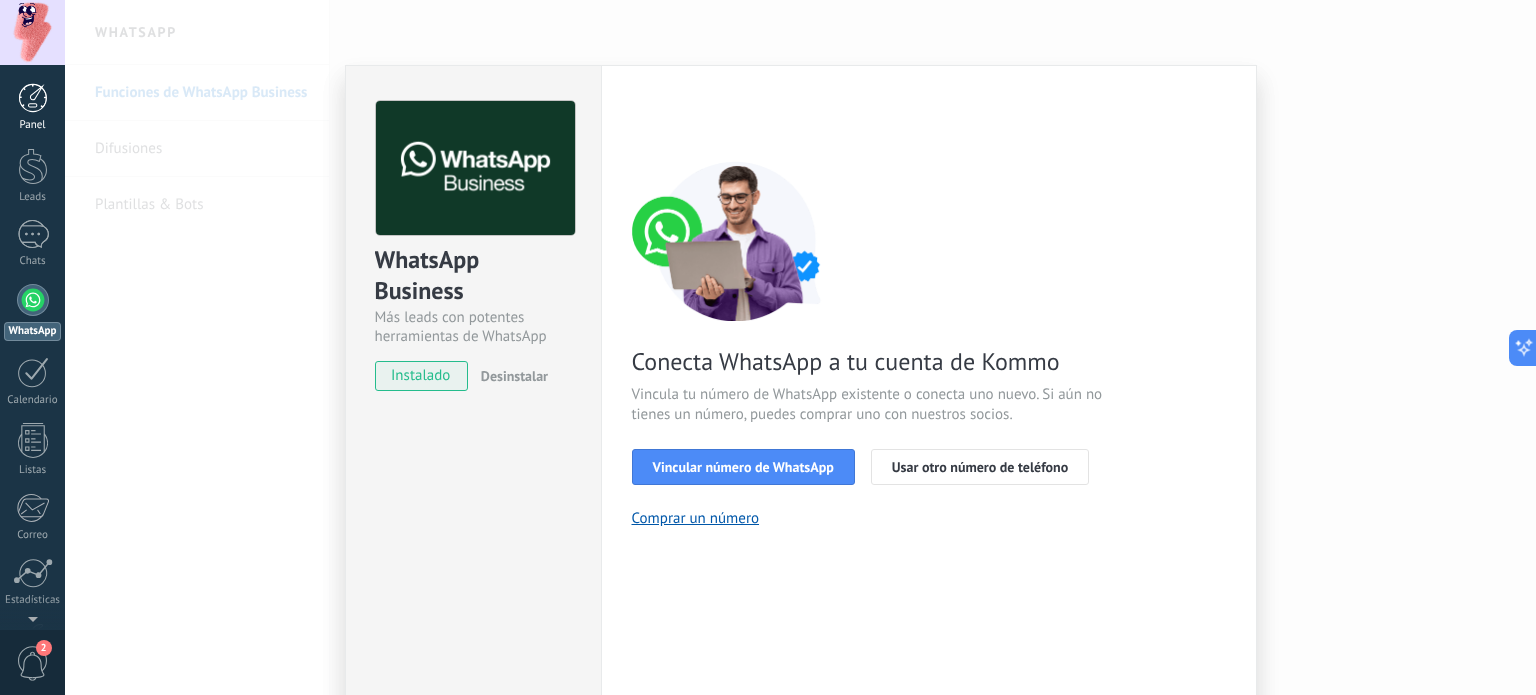 click at bounding box center (33, 98) 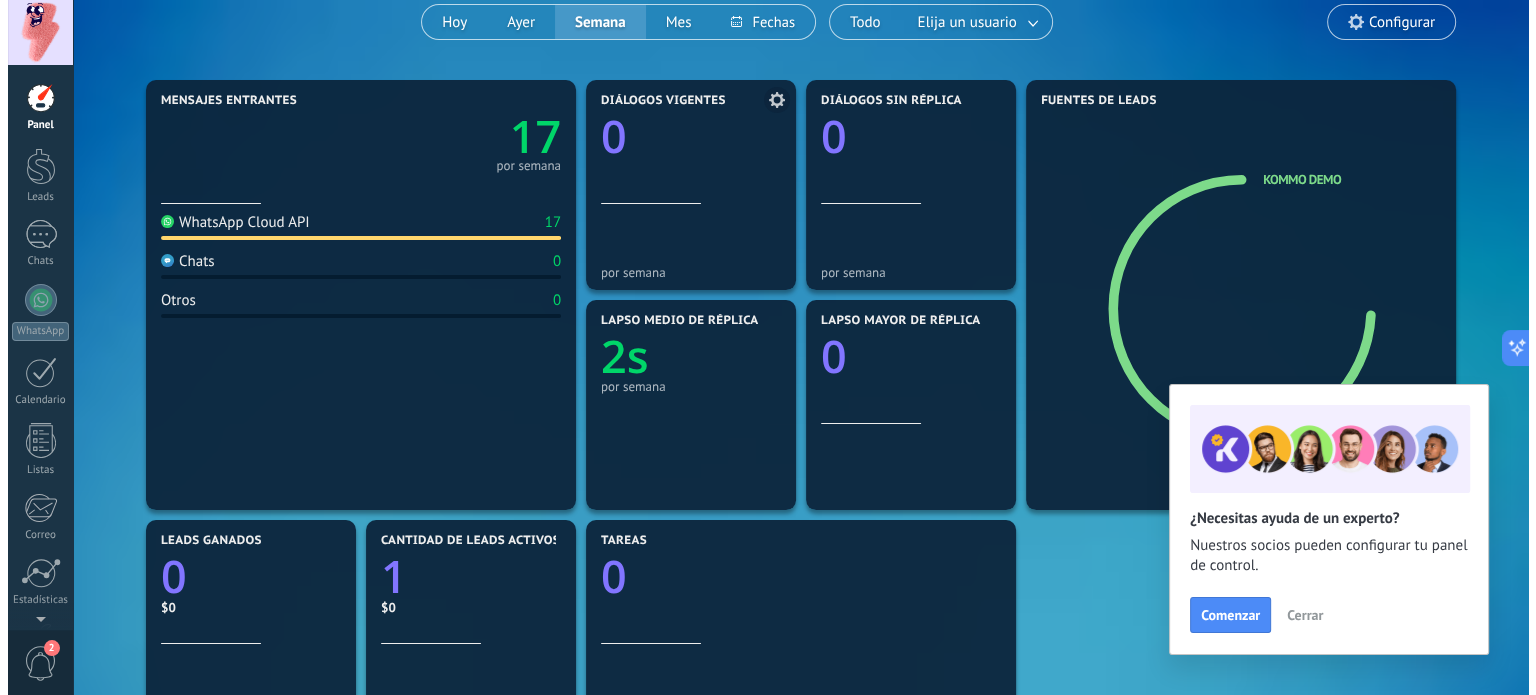 scroll, scrollTop: 175, scrollLeft: 0, axis: vertical 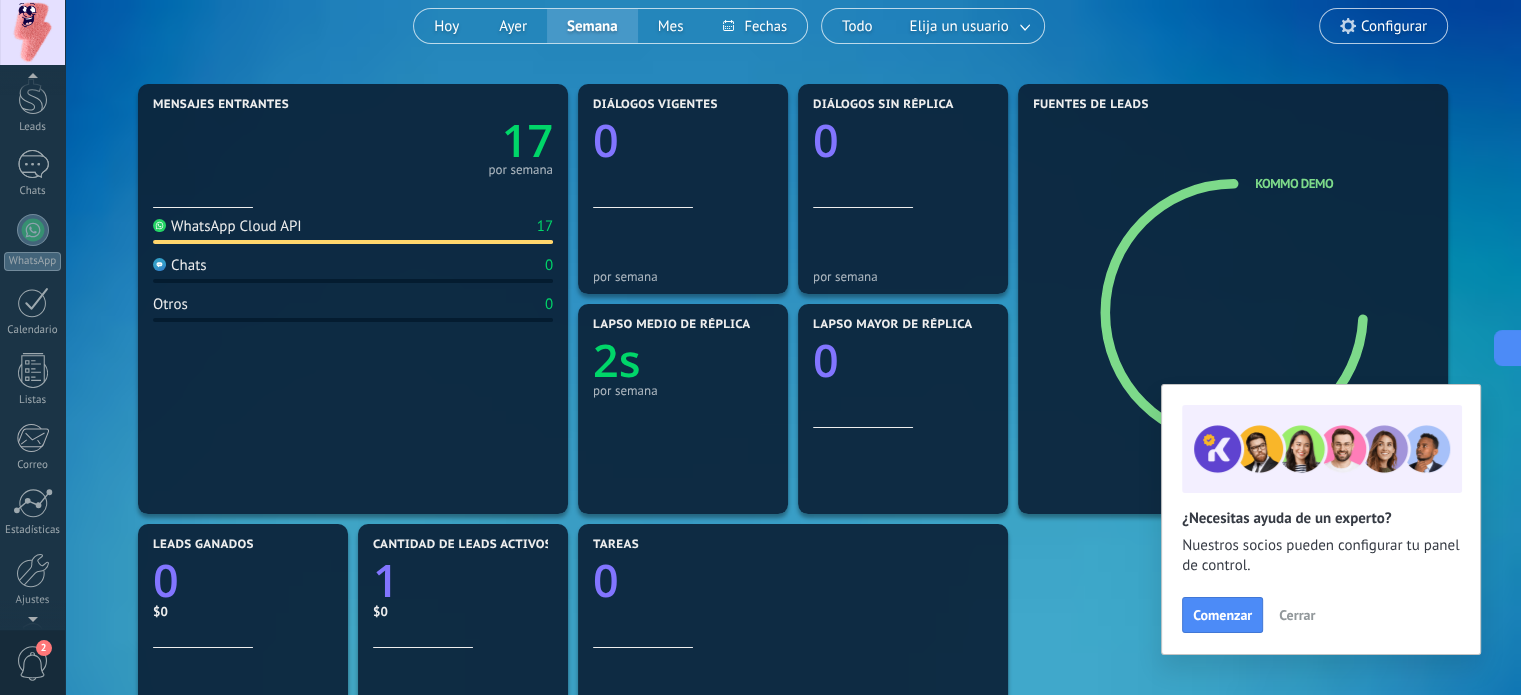 click on "2" at bounding box center (33, 663) 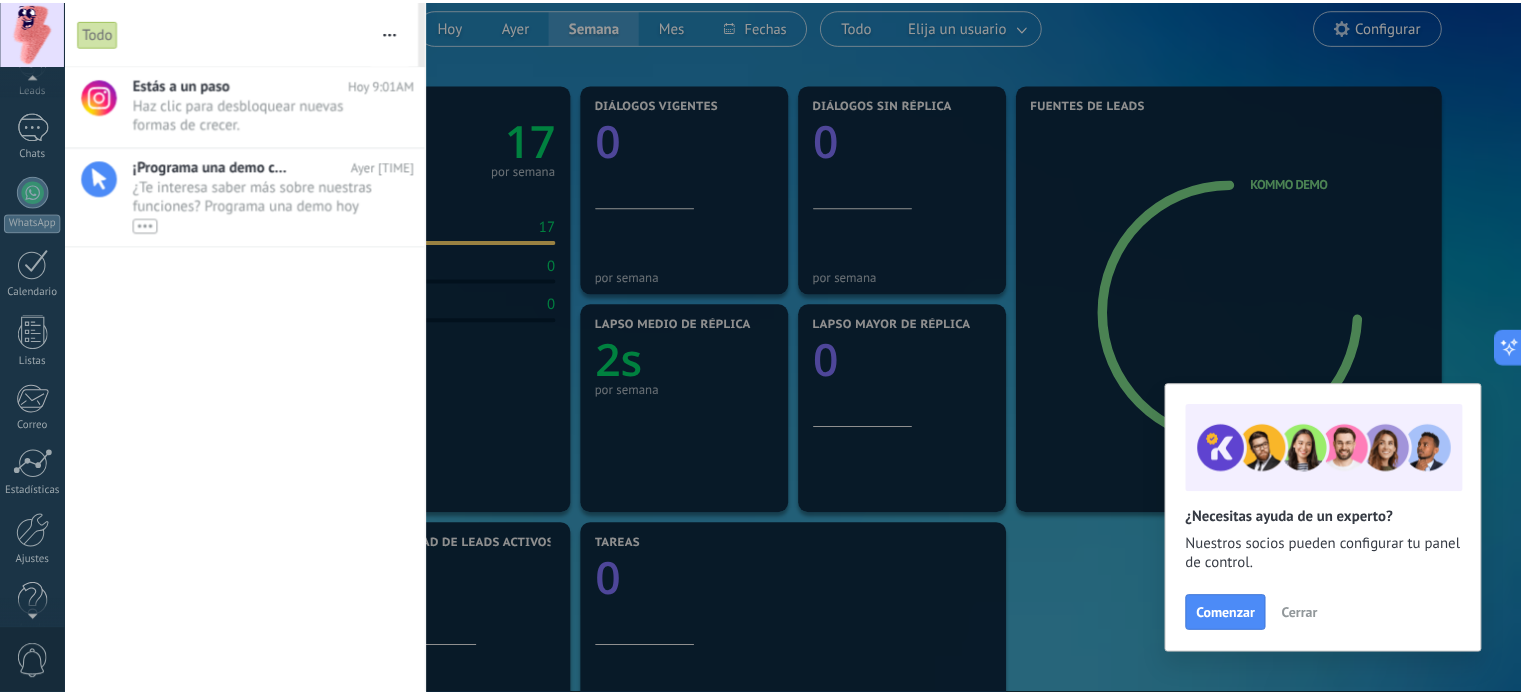 scroll, scrollTop: 136, scrollLeft: 0, axis: vertical 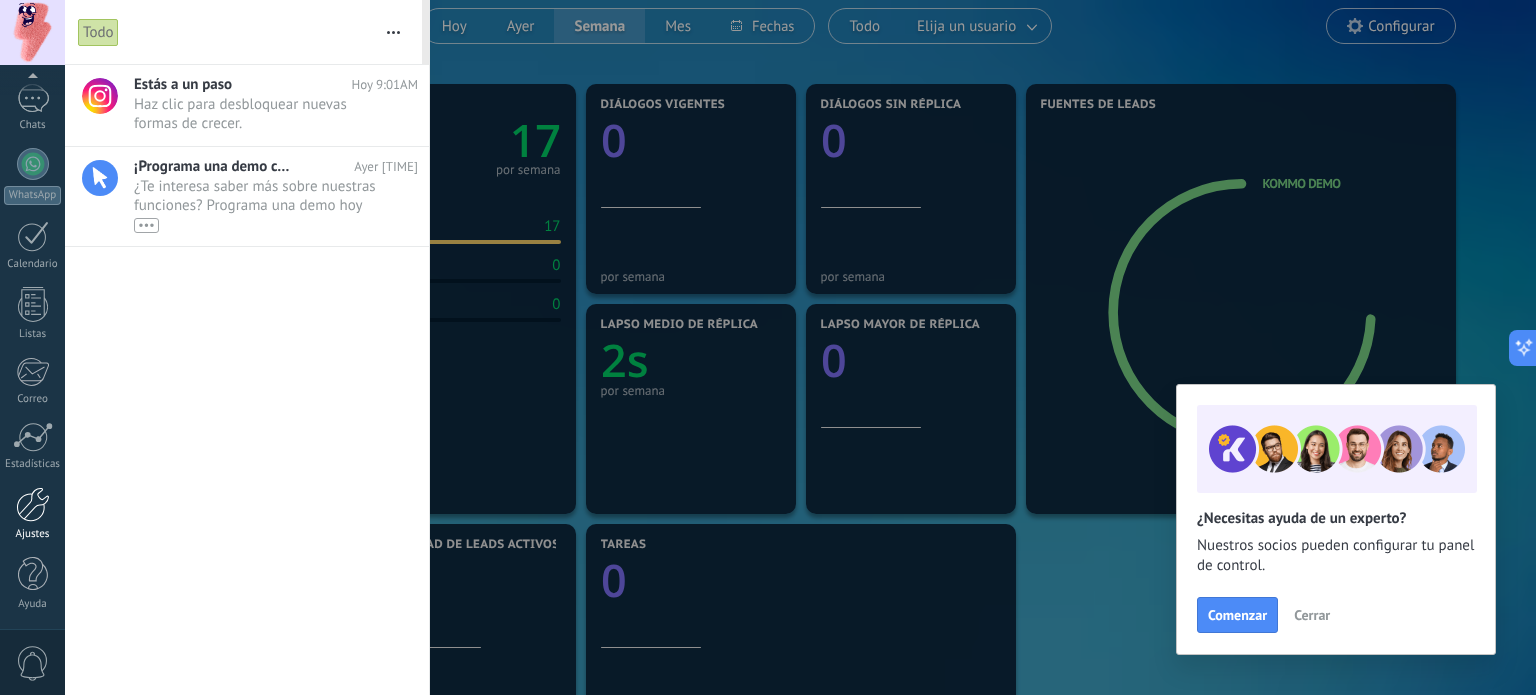 click at bounding box center (33, 504) 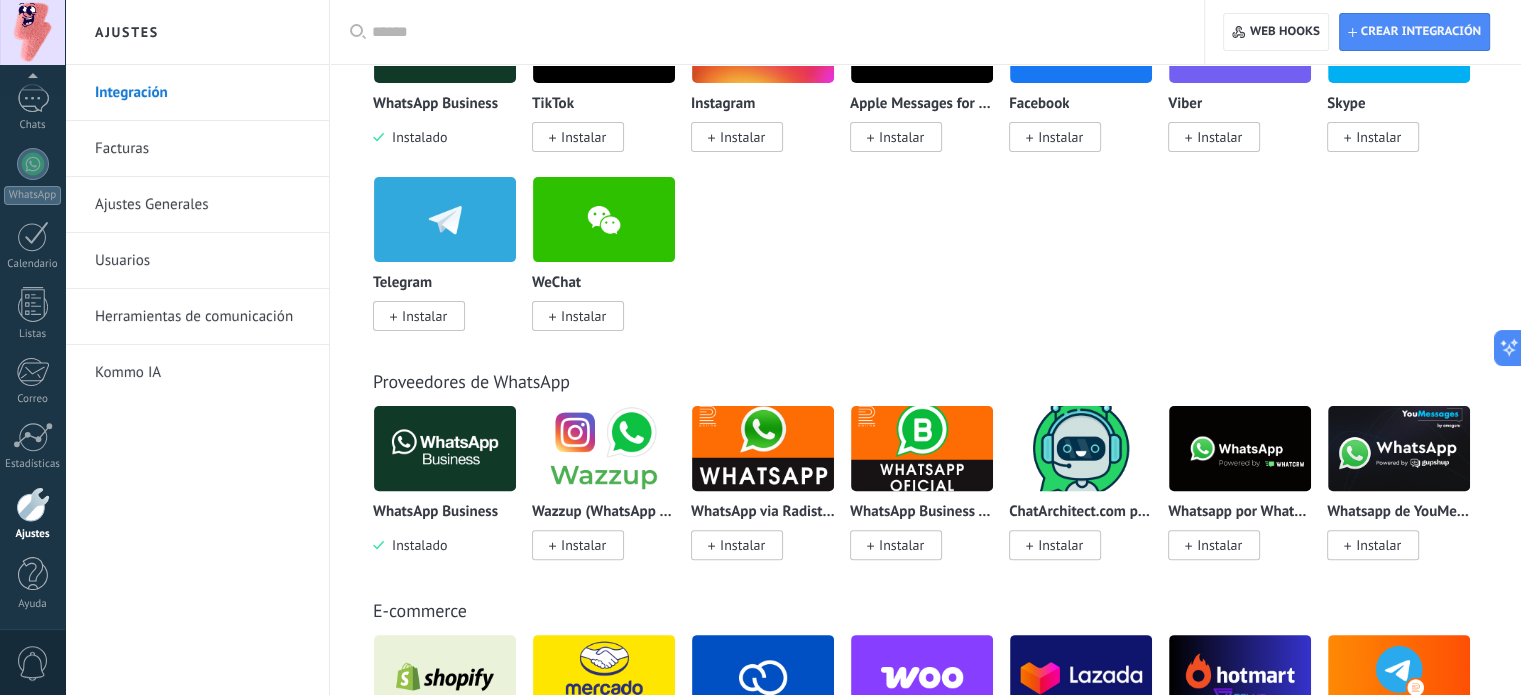 scroll, scrollTop: 592, scrollLeft: 0, axis: vertical 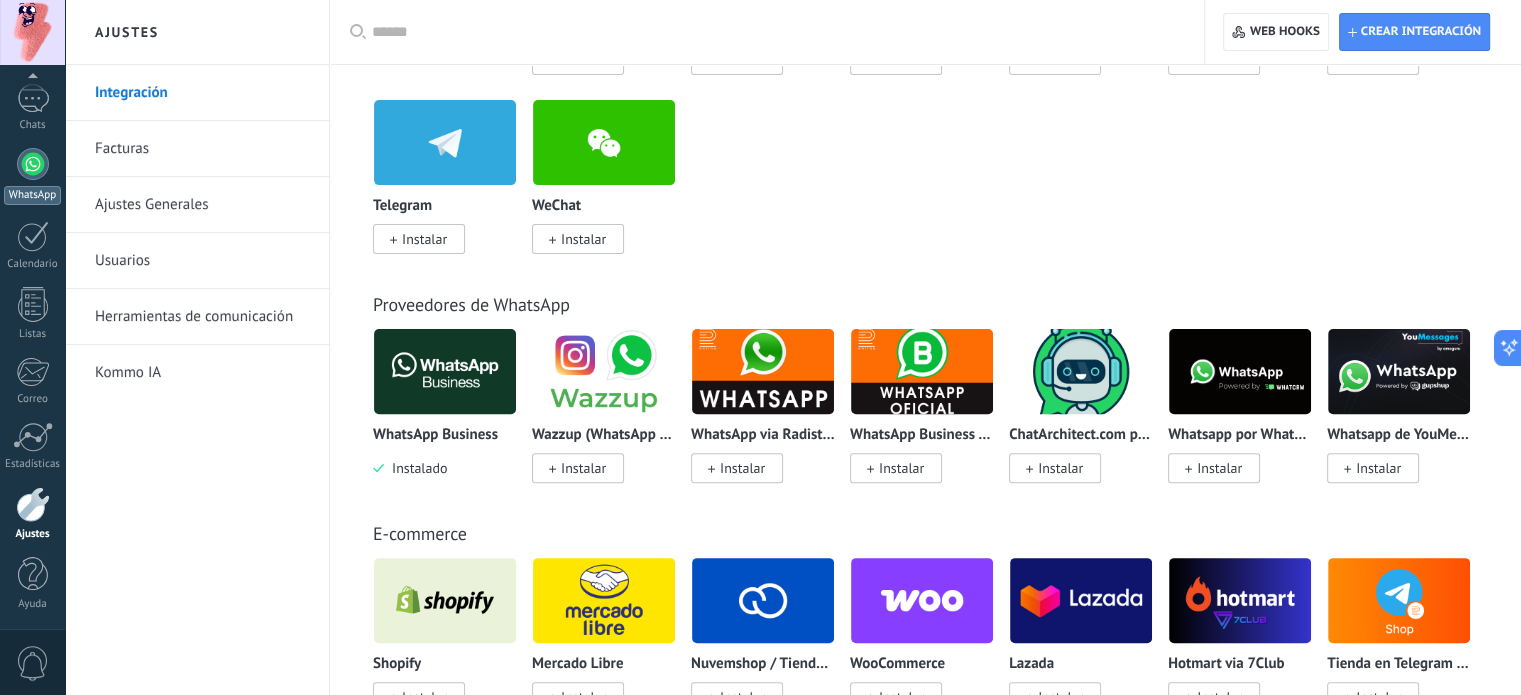 click at bounding box center (33, 164) 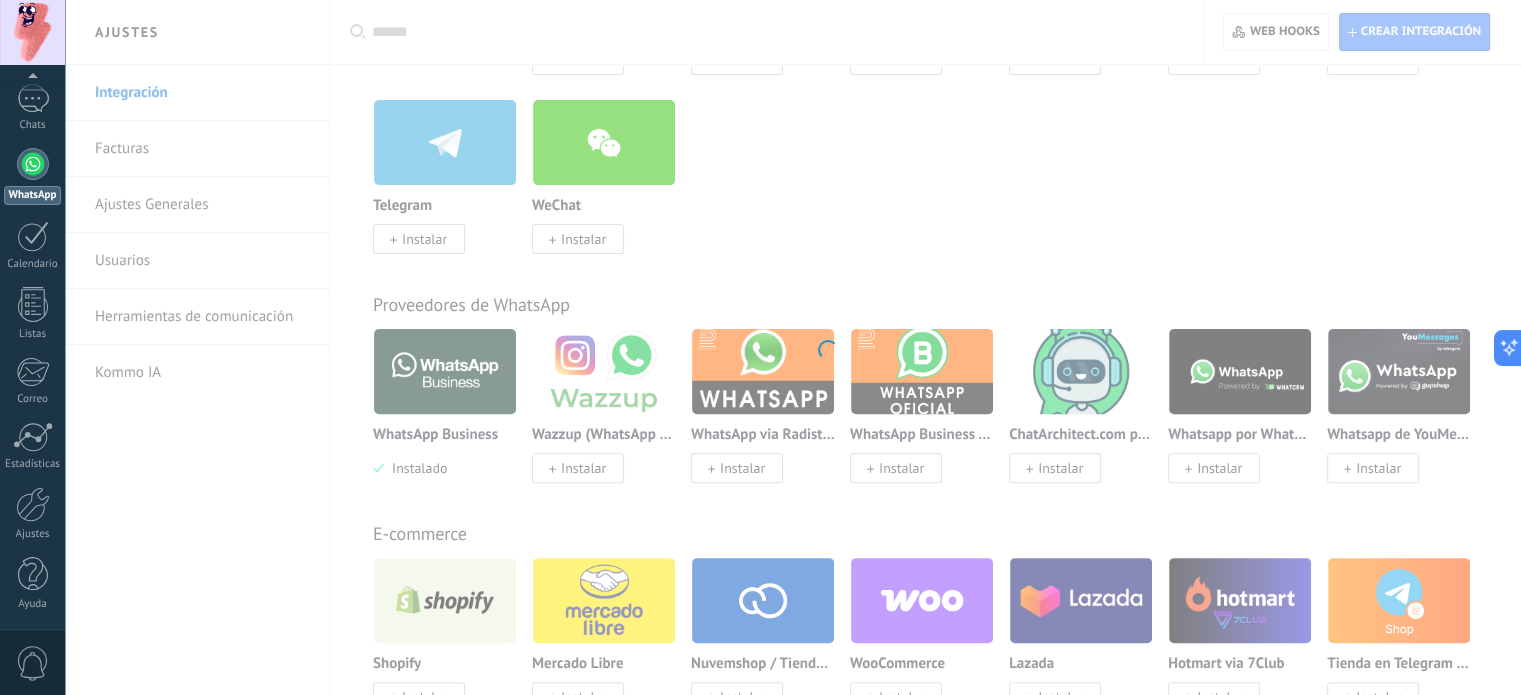 scroll, scrollTop: 0, scrollLeft: 0, axis: both 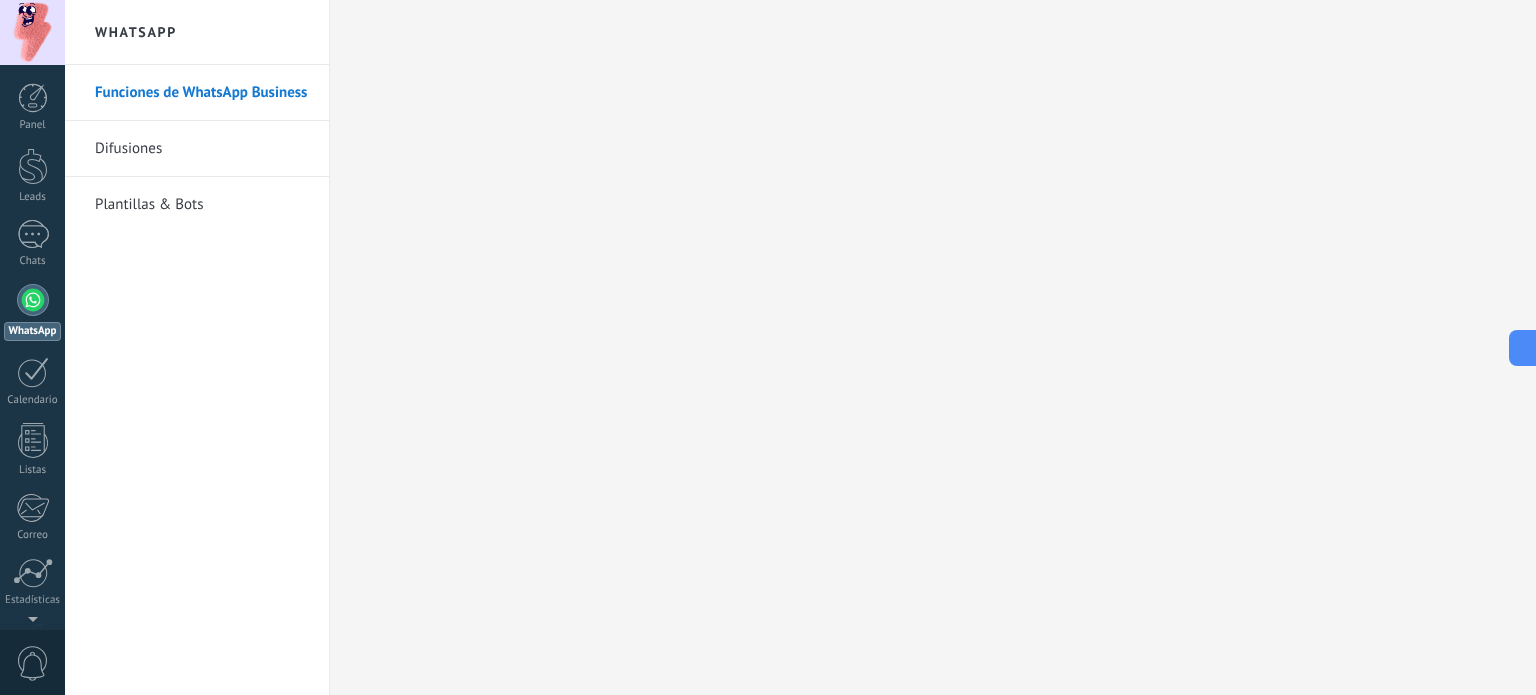 click on "Plantillas & Bots" at bounding box center (202, 205) 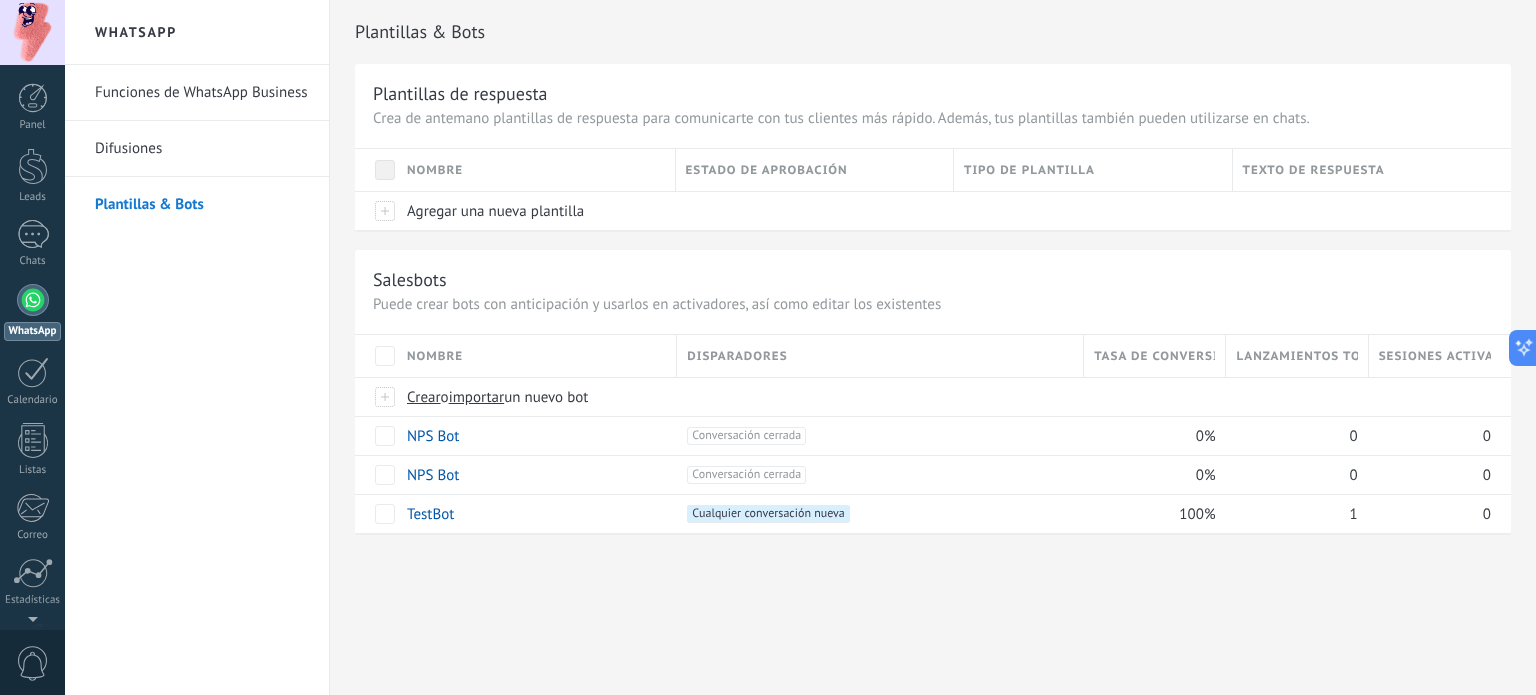 click on "Funciones de WhatsApp Business" at bounding box center [202, 93] 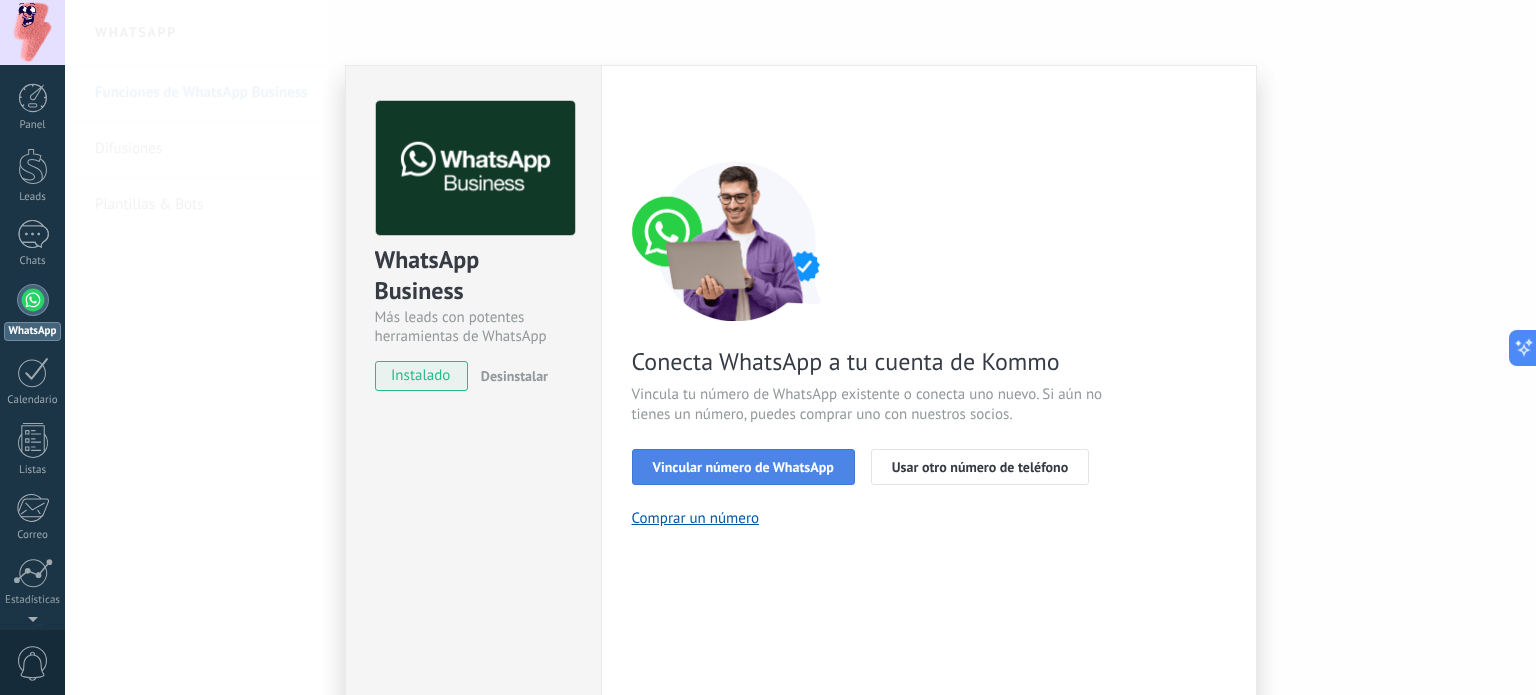 click on "Vincular número de WhatsApp" at bounding box center [743, 467] 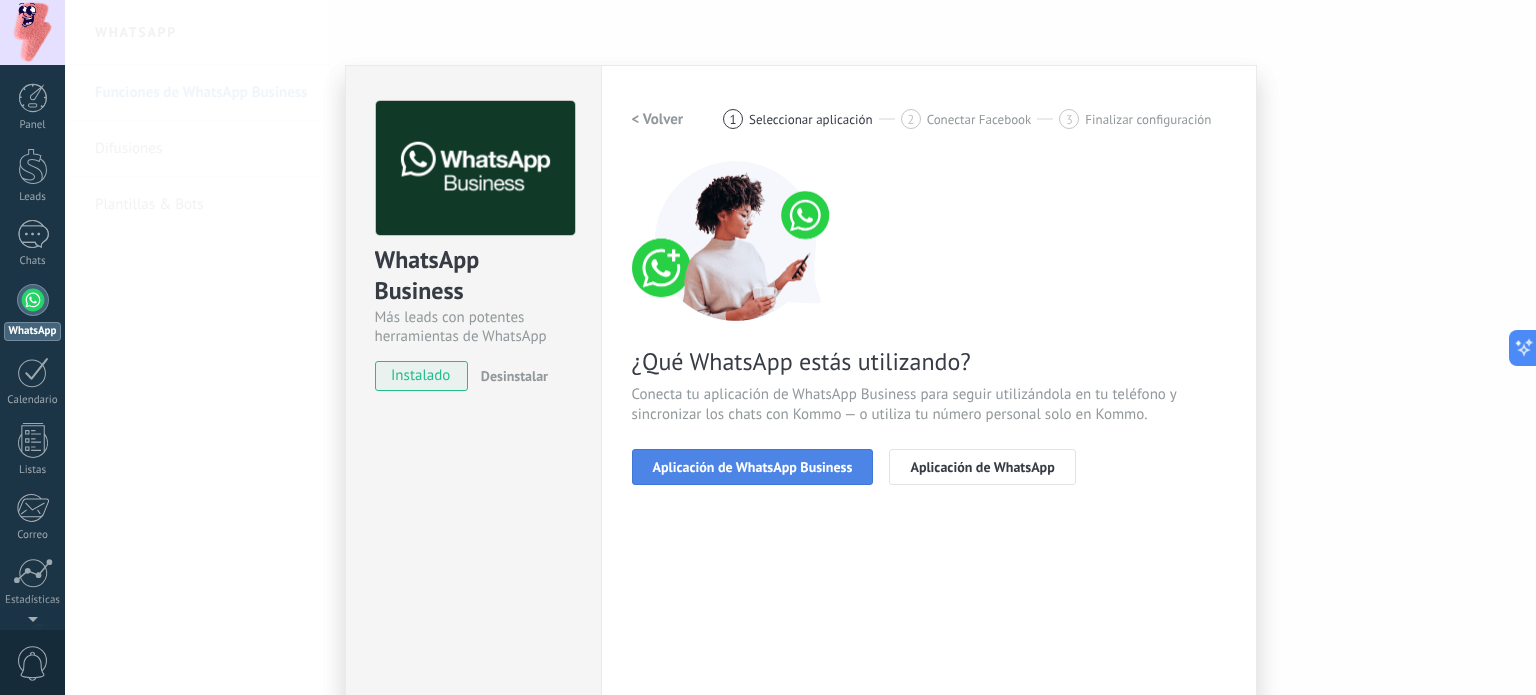 click on "Aplicación de WhatsApp Business" at bounding box center [753, 467] 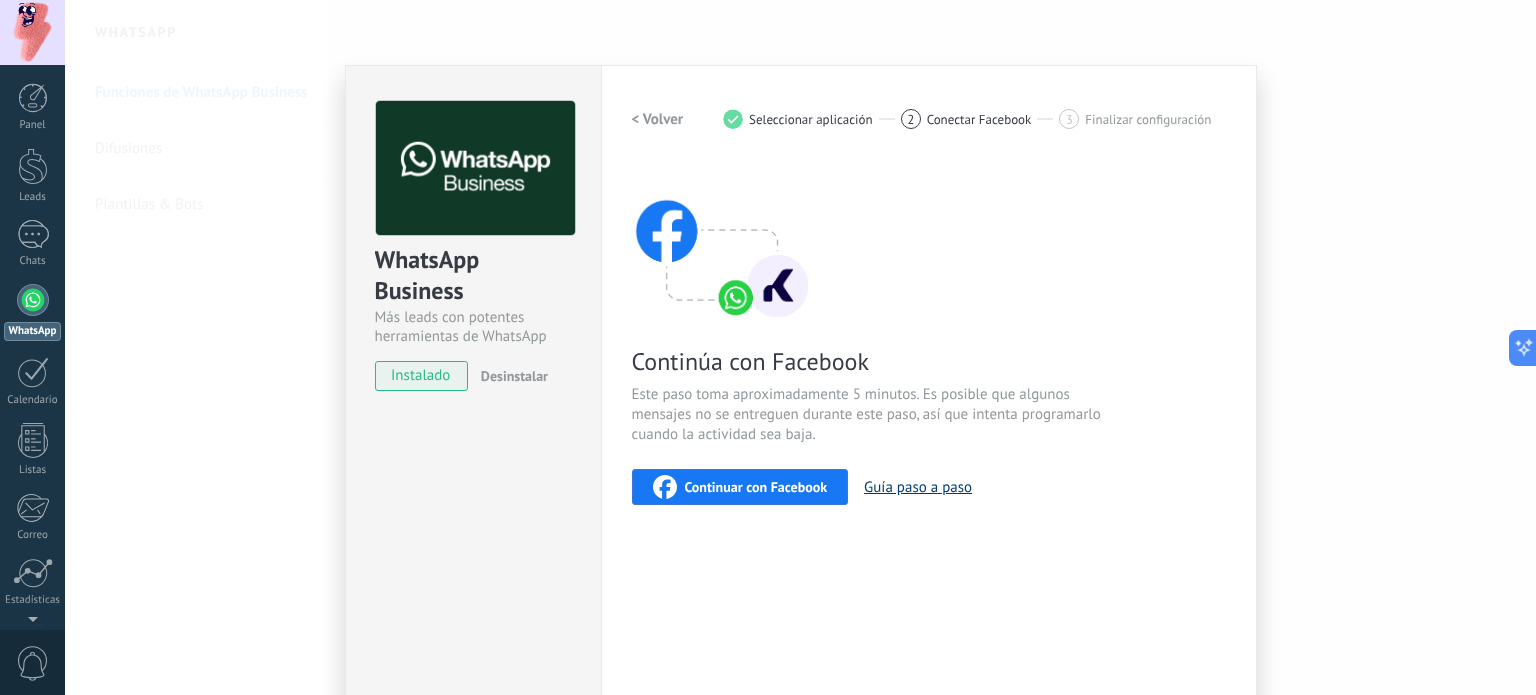 drag, startPoint x: 912, startPoint y: 488, endPoint x: 896, endPoint y: 486, distance: 16.124516 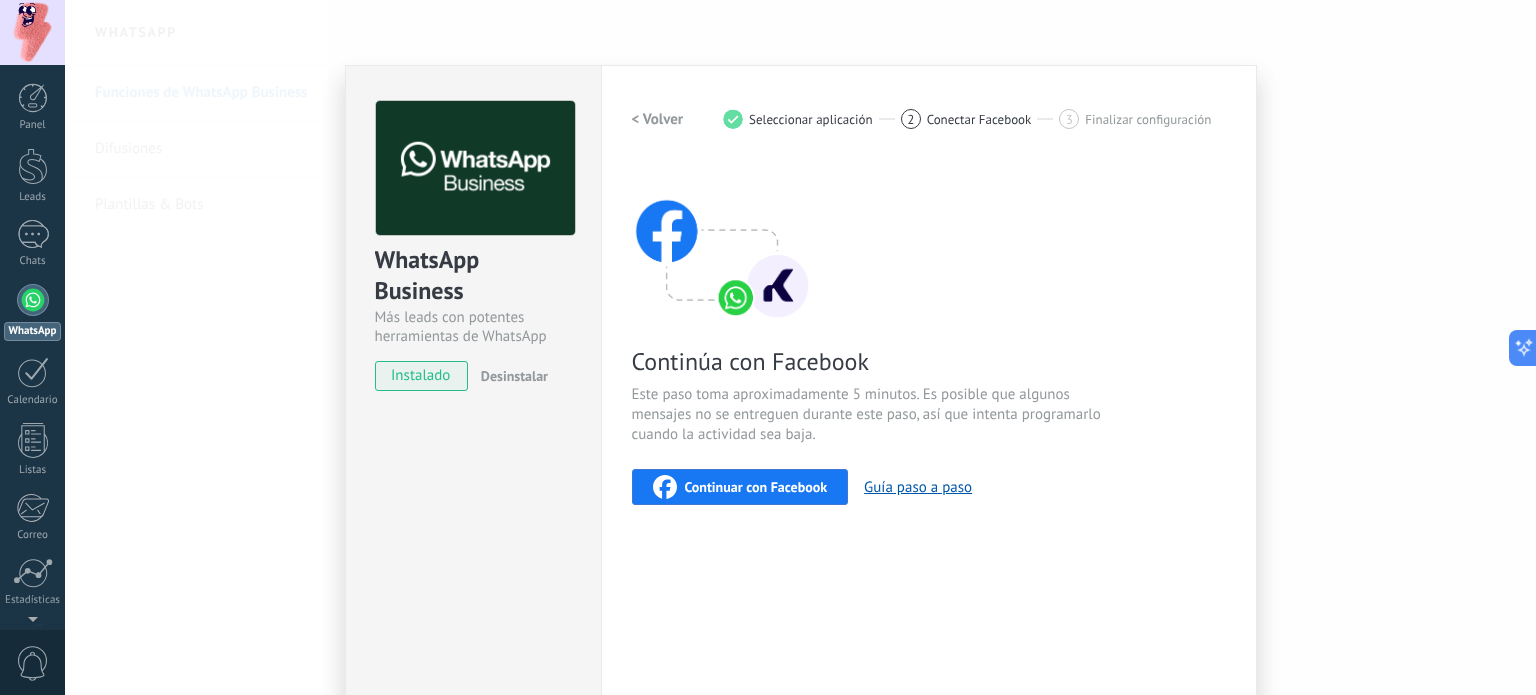 type 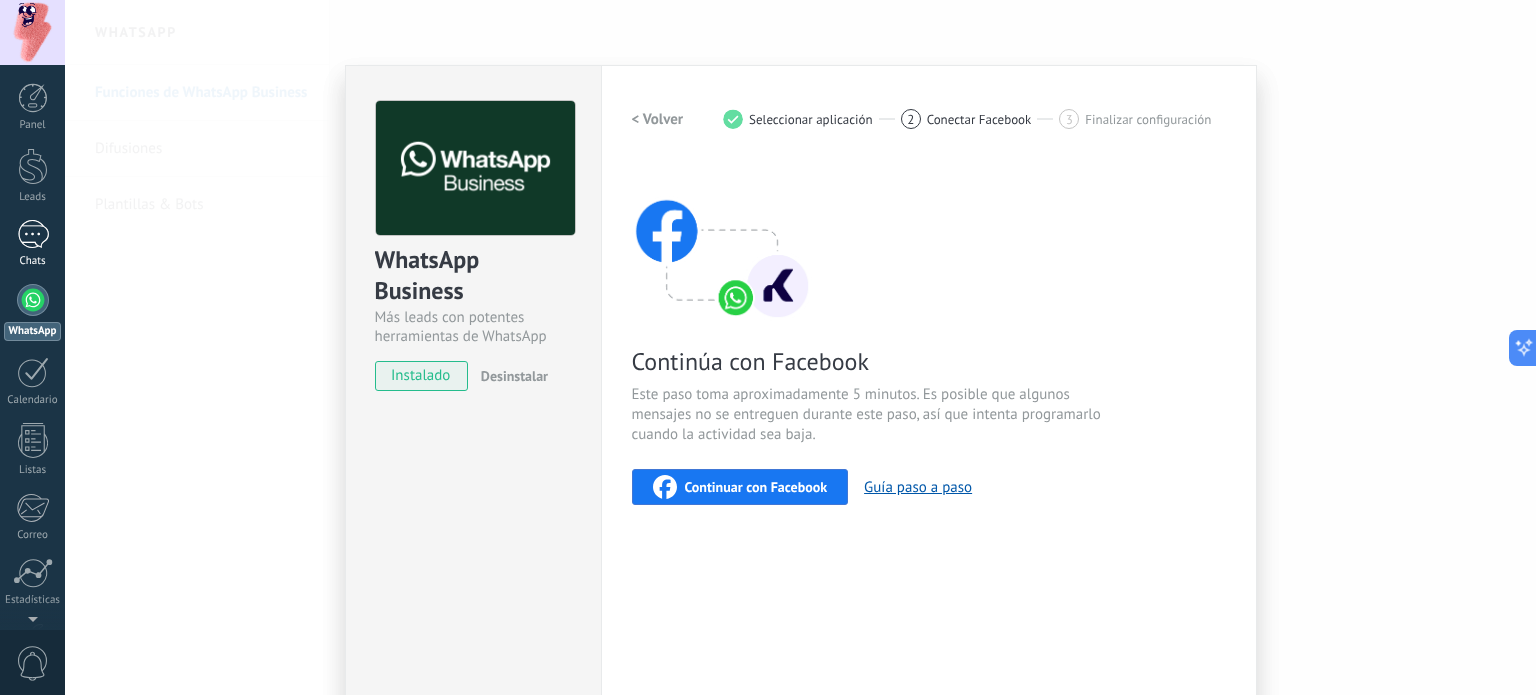 click at bounding box center (33, 234) 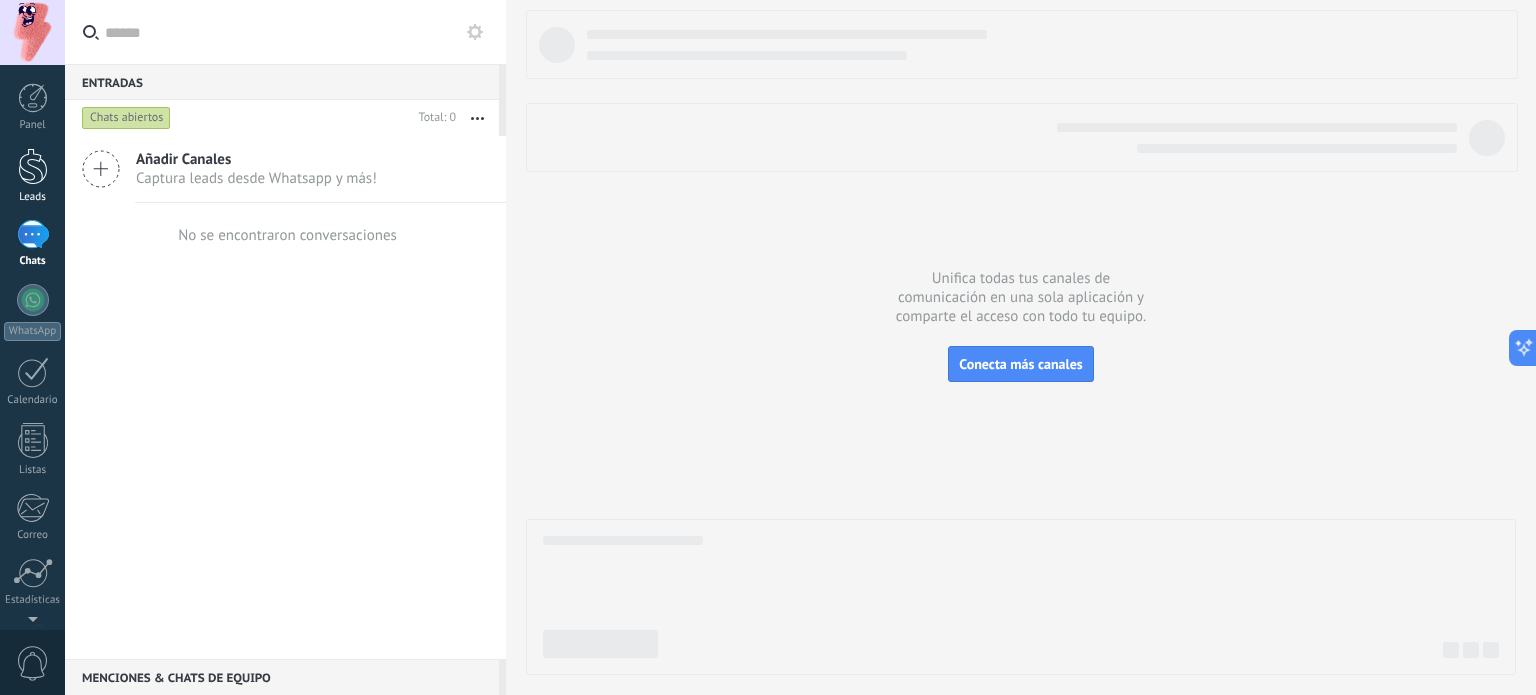 click at bounding box center [33, 166] 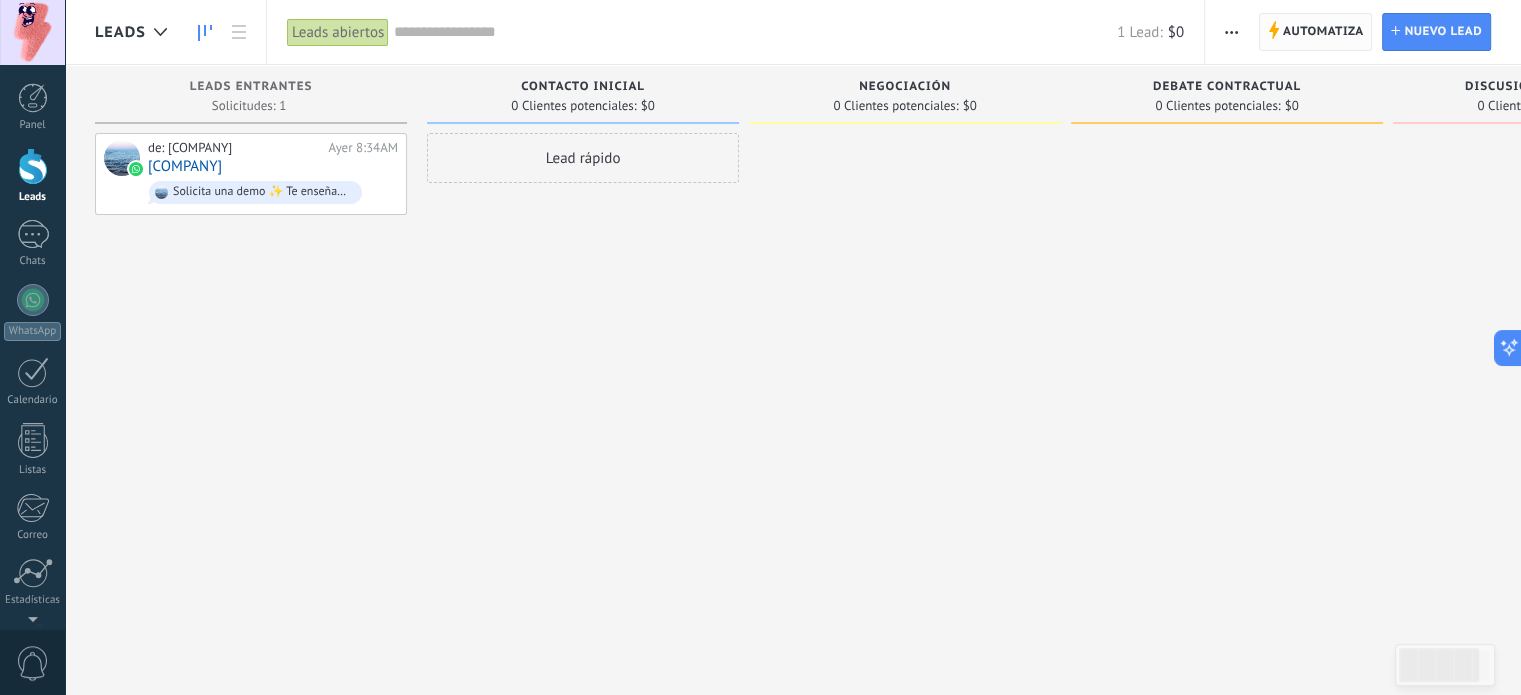 click on "Automatiza" at bounding box center [1323, 32] 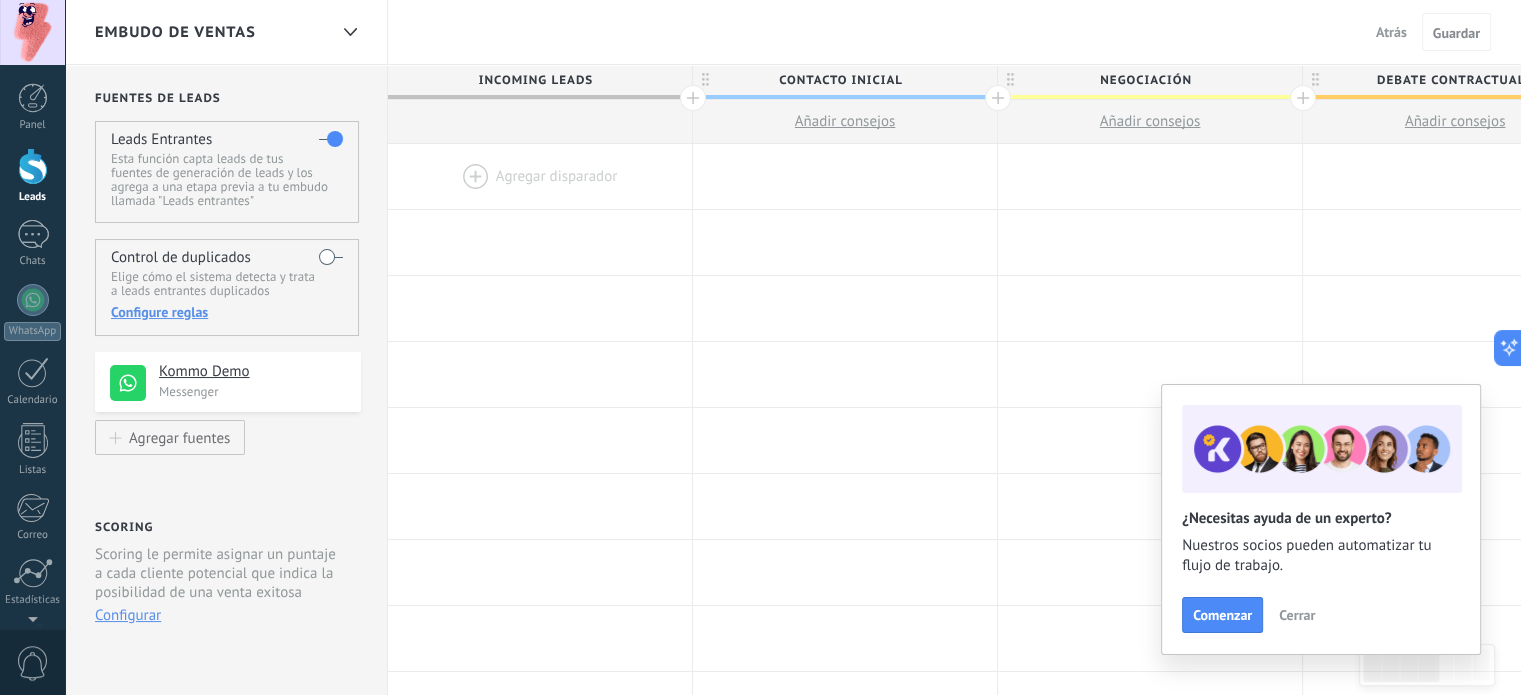 click on "Cerrar" at bounding box center [1297, 615] 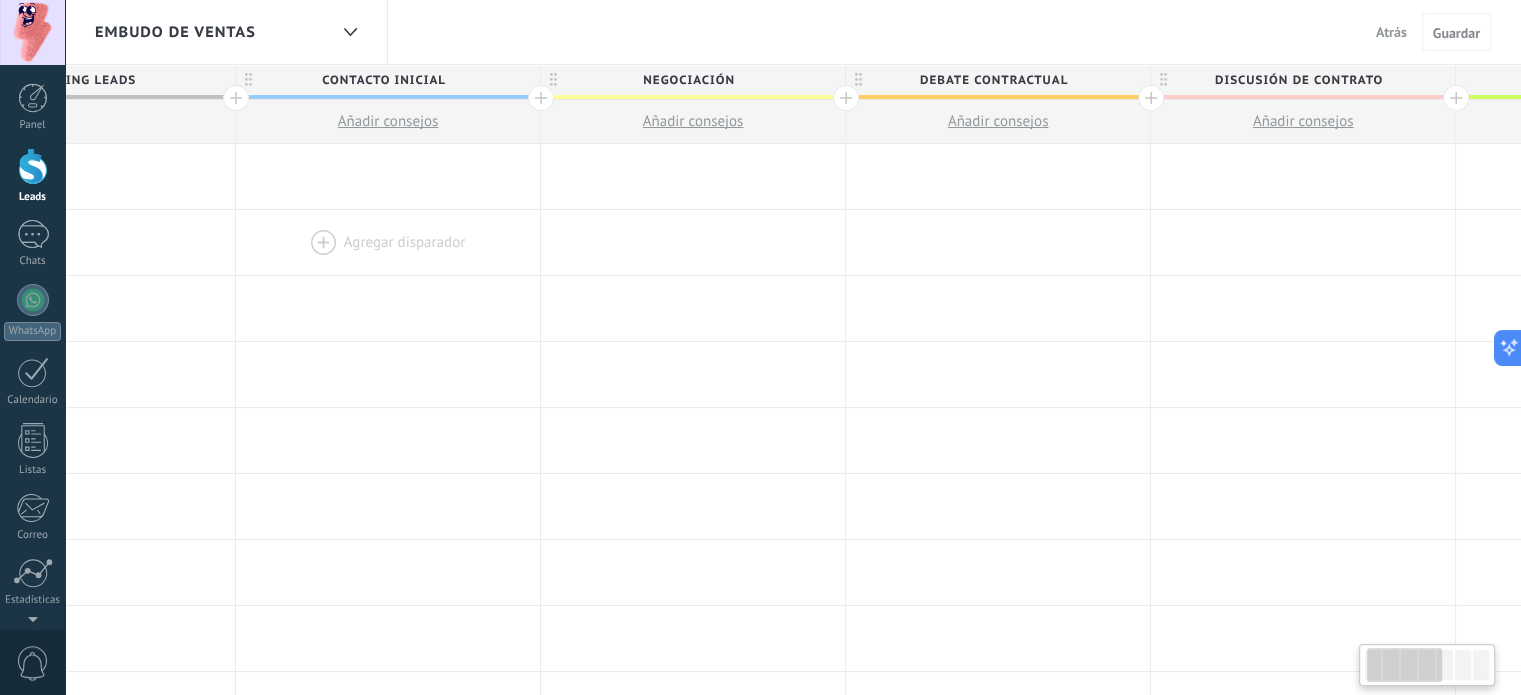scroll, scrollTop: 0, scrollLeft: 0, axis: both 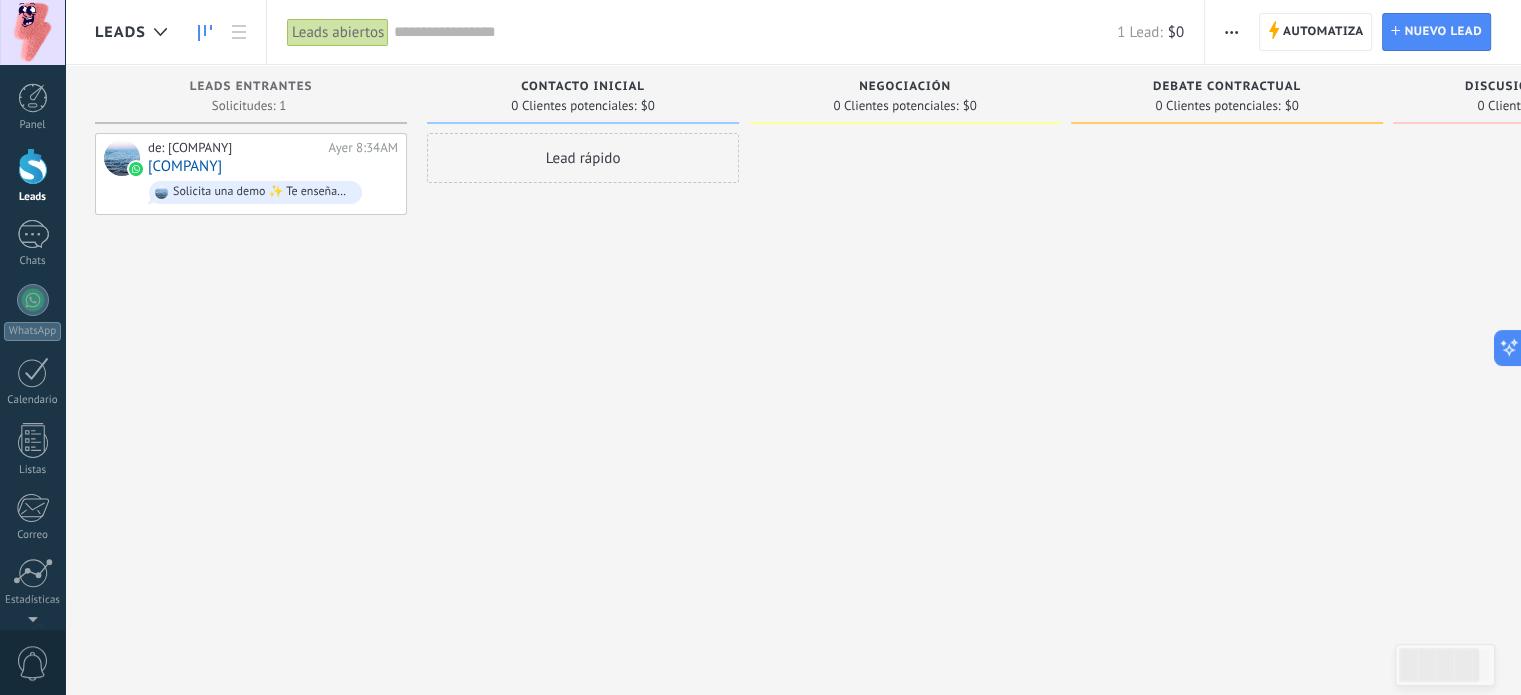 click on "Leads abiertos" at bounding box center [338, 32] 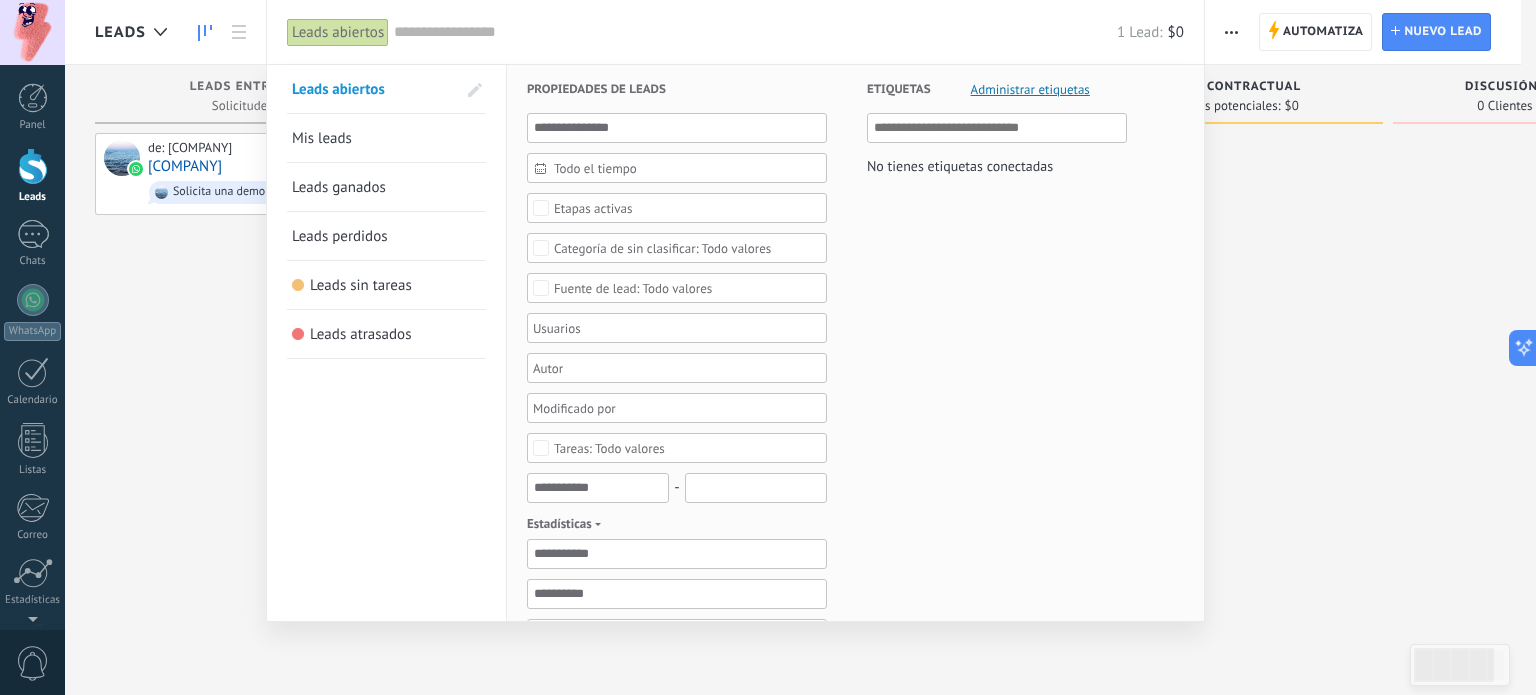 click at bounding box center (768, 347) 